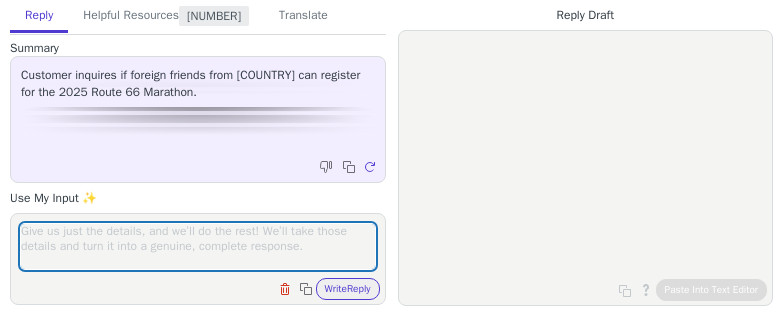 scroll, scrollTop: 0, scrollLeft: 0, axis: both 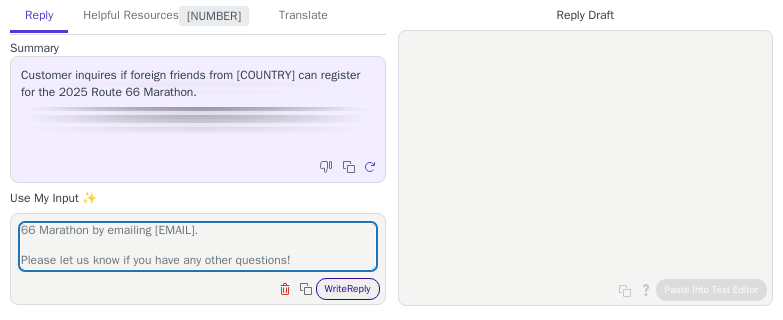 type on "Hello Omar,
Thank you for contacting technical support! To better assist you, we recommend reaching out directly to the organizers of the Route 66 Marathon by emailing info@route66marathon.com.
Please let us know if you have any other questions!" 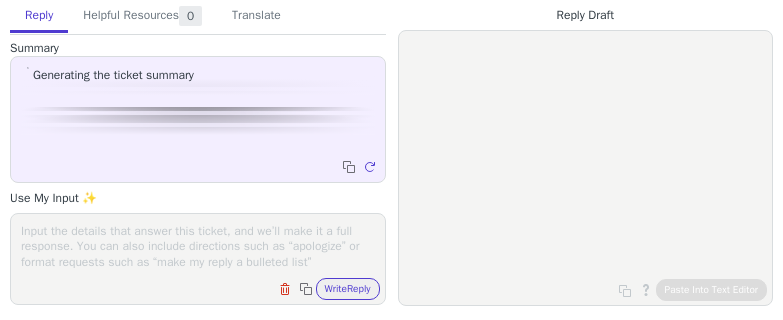 scroll, scrollTop: 0, scrollLeft: 0, axis: both 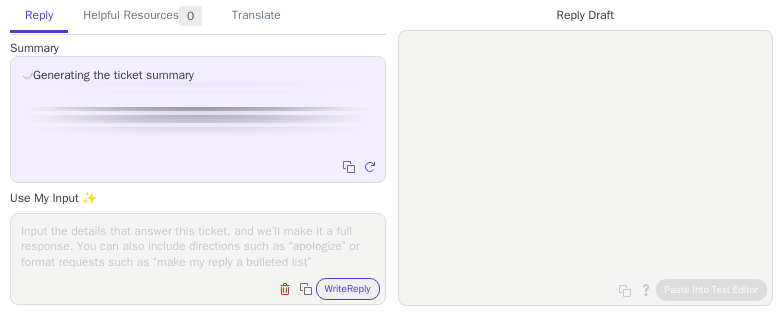 click on "Clear field Copy to clipboard Write  Reply" at bounding box center [208, 287] 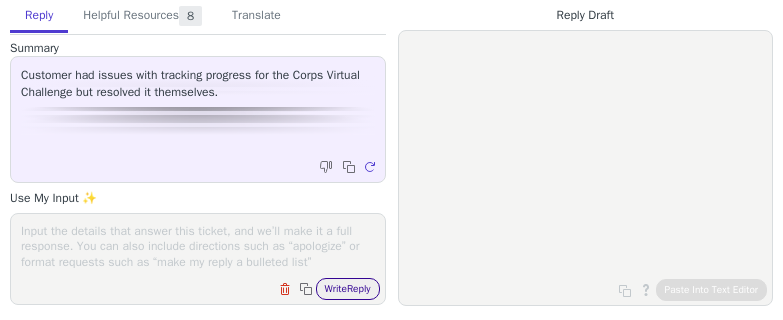 click on "Write  Reply" at bounding box center [348, 289] 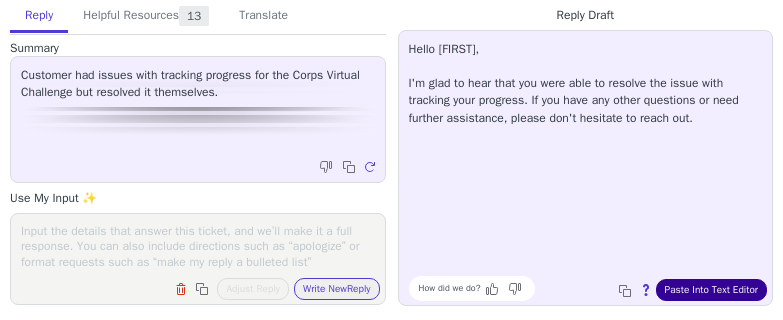 click on "Paste Into Text Editor" at bounding box center (711, 290) 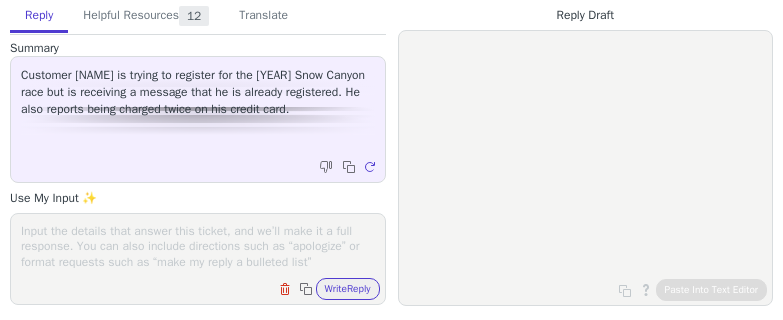 scroll, scrollTop: 0, scrollLeft: 0, axis: both 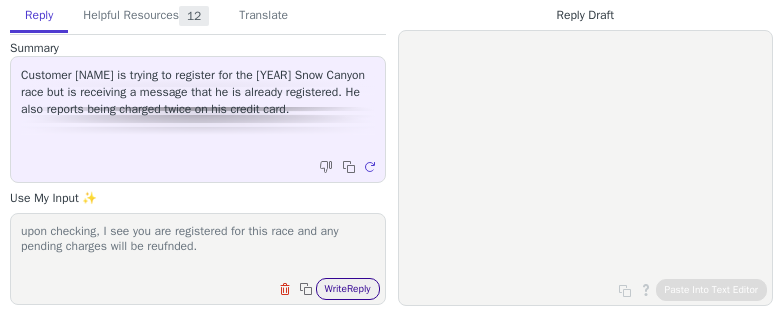 type on "upon checking, I see you are registered for this race and any pending charges will be reufnded." 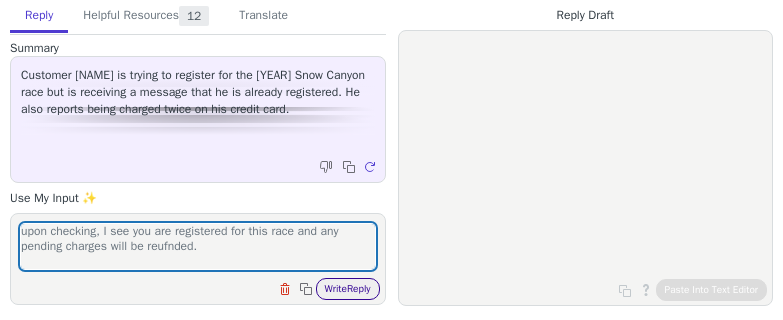 click on "Write  Reply" at bounding box center [348, 289] 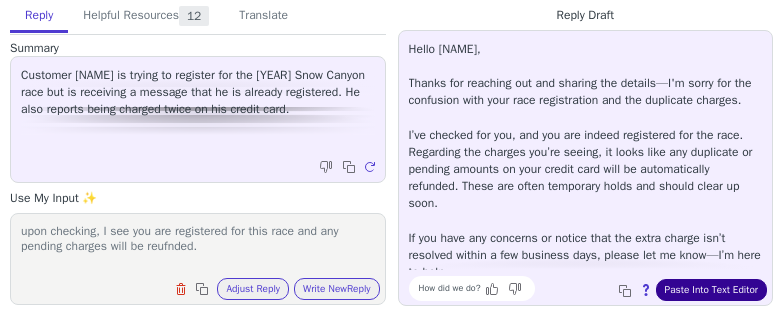 click on "Paste Into Text Editor" at bounding box center (711, 290) 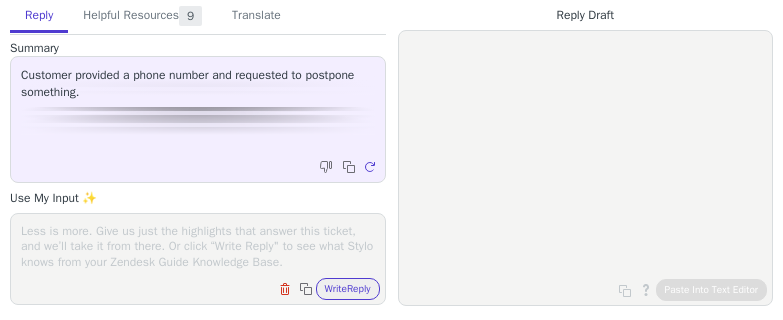 scroll, scrollTop: 0, scrollLeft: 0, axis: both 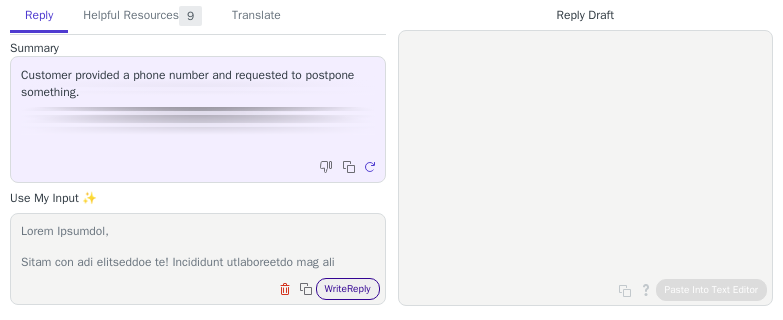 type on "Hello Giovanna,
Thank you for contacting us! Registered participants who are unable to participate in the 2025 Bank of America Chicago Marathon can now cancel their entry via their participant account. Here are the instructions on how to do it:
1.) Go to https://manage.hakuapp.com/login/chicago_marathon_2020 and log into your participant account
2.) Once you are logged in, click on "Your Registrations" at the top of the page.
3.) On the right side of the tile for your registration, click on "View registration"
4.) At the bottom, click the gray button labeled "Registration Options", then click "Cancel until 2026"
5.) Once you click "Cancel until 2026", a pop-up window will appear reminding you of the conditions of your cancellation. When you're ready, click the green button labeled "Cancel until 2026"
An email will be sent to eligible participants when the application window is open for the 2026 edition of the Bank of America Chicago Marathon. The email will include instructions on how to claim you..." 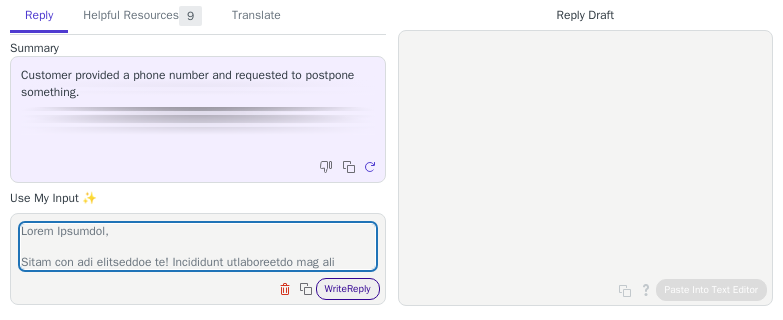 click on "Write  Reply" at bounding box center (348, 289) 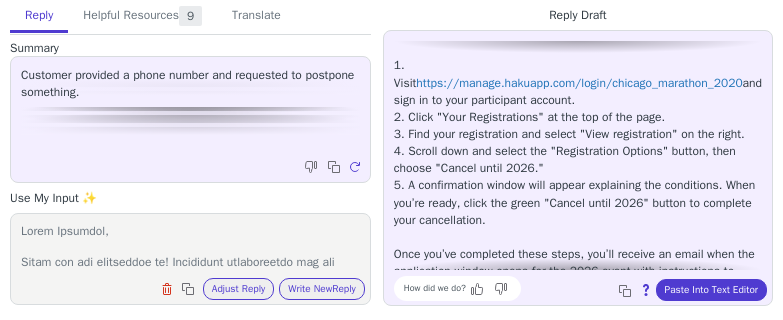 scroll, scrollTop: 222, scrollLeft: 0, axis: vertical 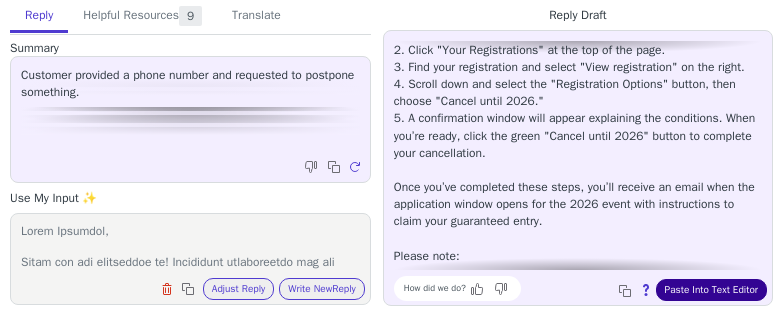 click on "Paste Into Text Editor" at bounding box center [711, 290] 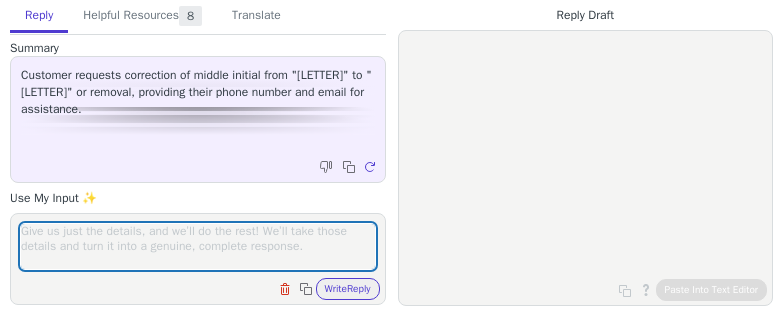 scroll, scrollTop: 0, scrollLeft: 0, axis: both 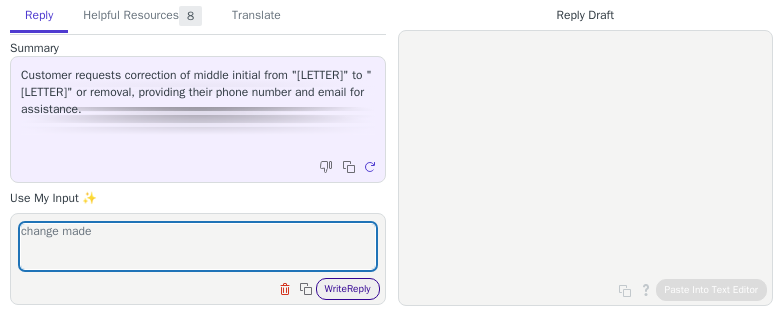 type on "change made" 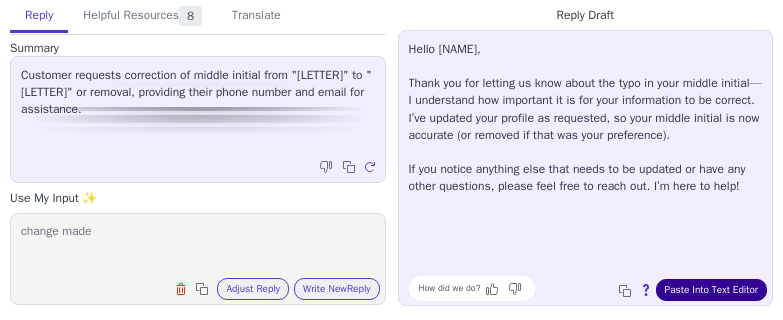 click on "Paste Into Text Editor" at bounding box center (711, 290) 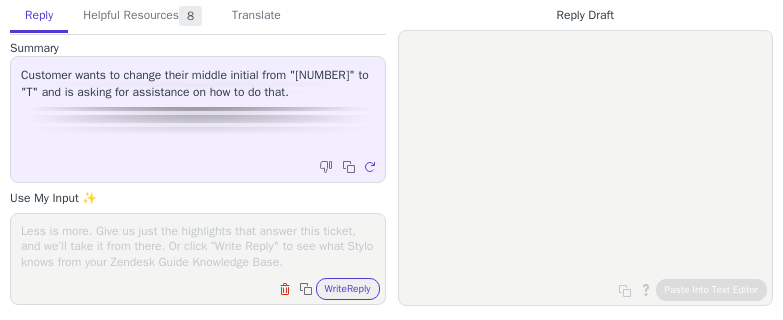 scroll, scrollTop: 0, scrollLeft: 0, axis: both 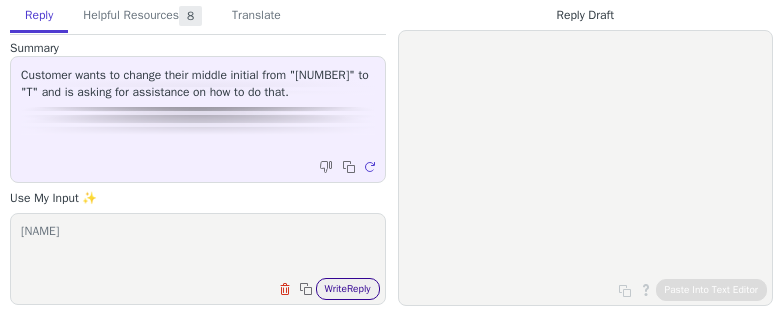 type on "[NAME]" 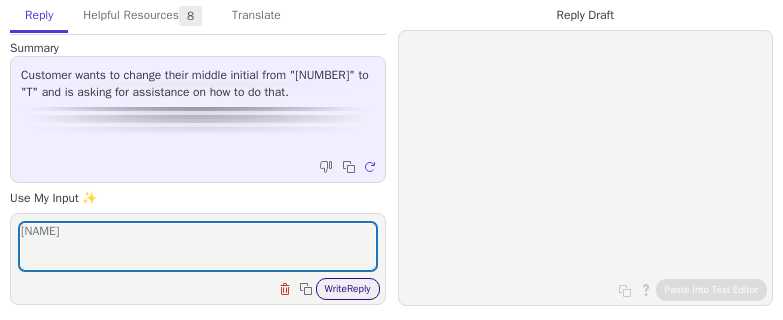 click on "Write  Reply" at bounding box center [348, 289] 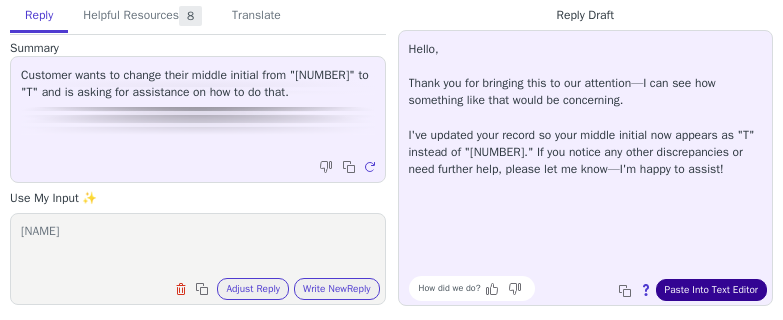 click on "Paste Into Text Editor" at bounding box center (711, 290) 